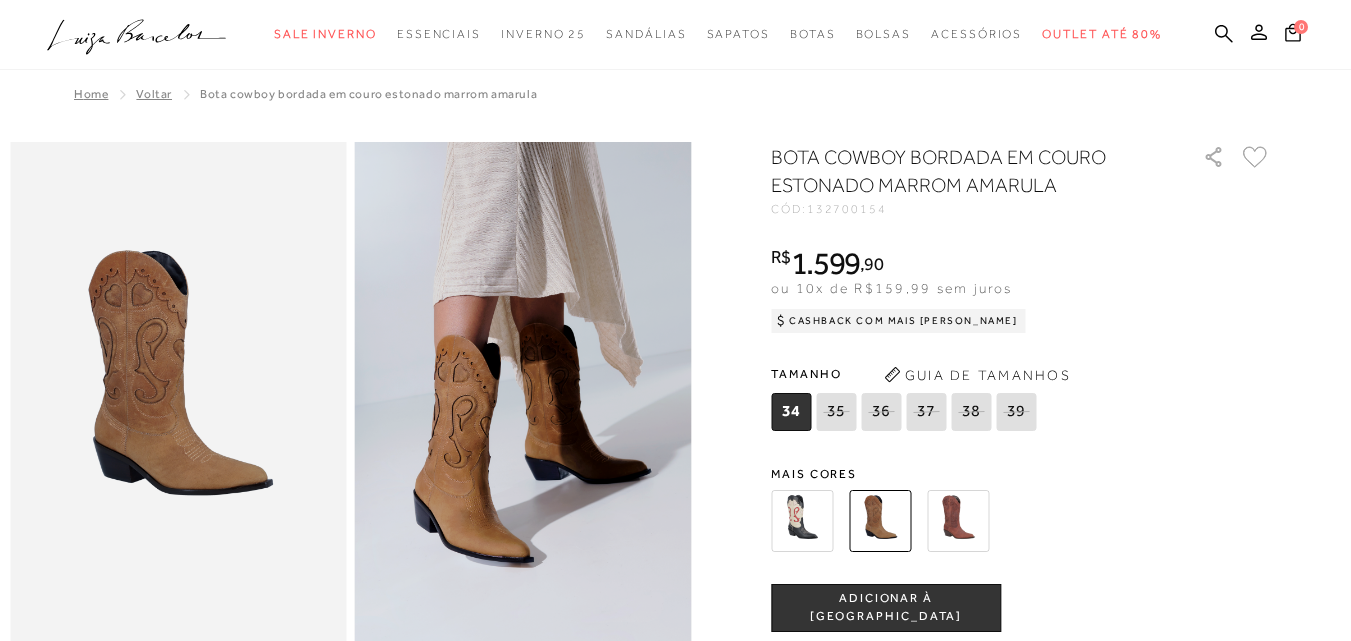 scroll, scrollTop: 0, scrollLeft: 0, axis: both 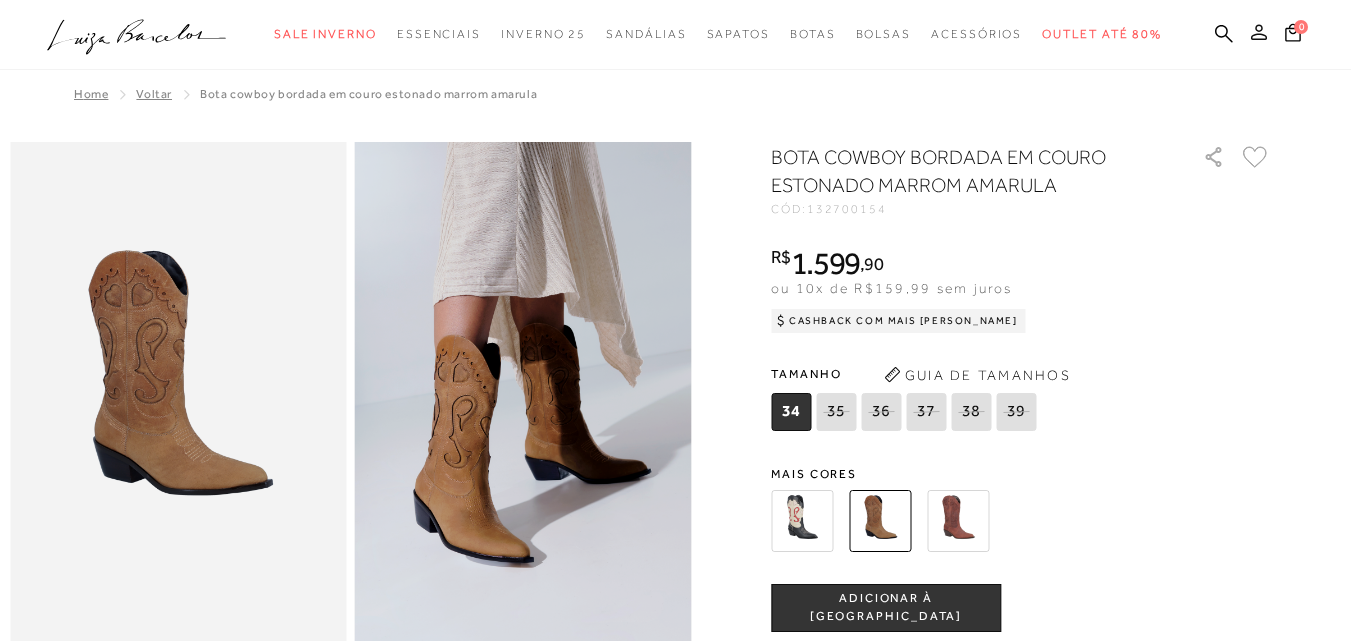 click at bounding box center (1259, 35) 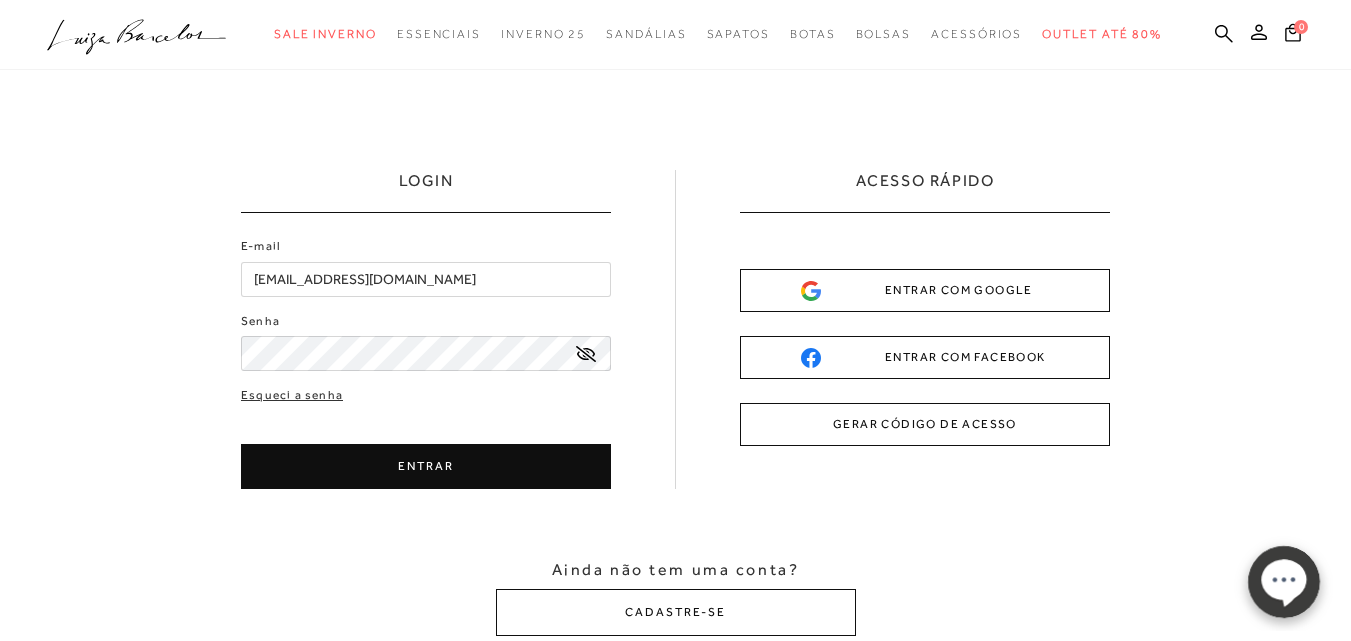 scroll, scrollTop: 0, scrollLeft: 0, axis: both 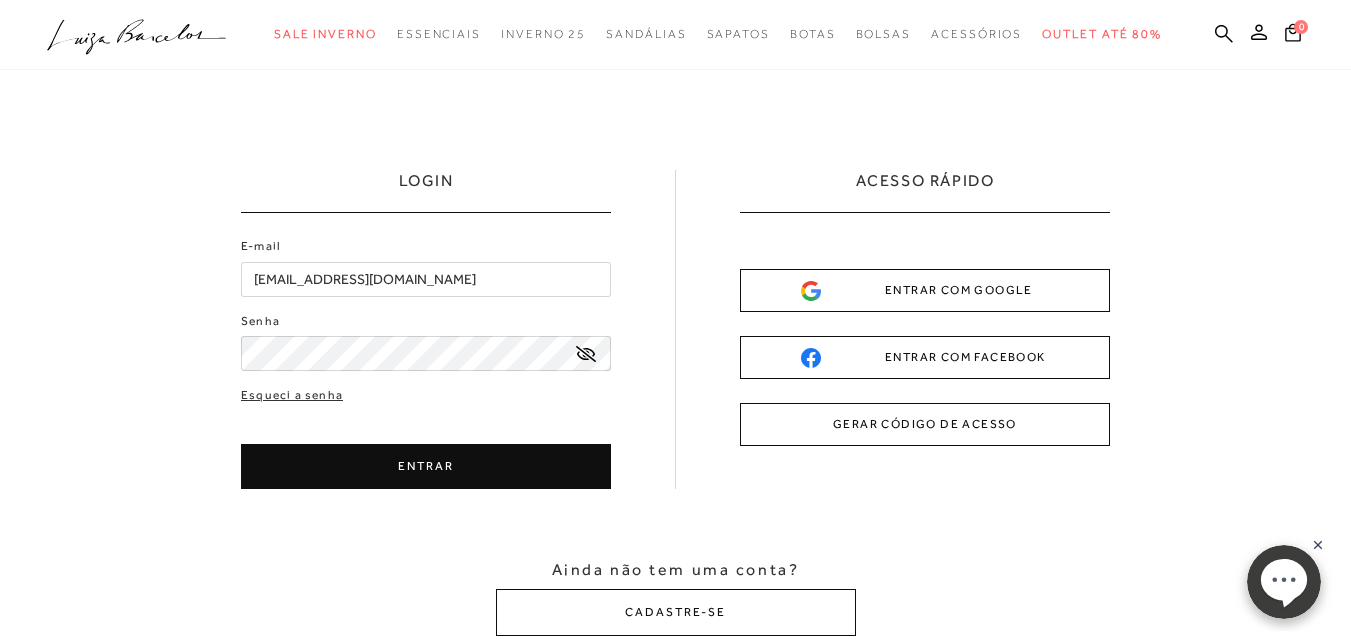 click 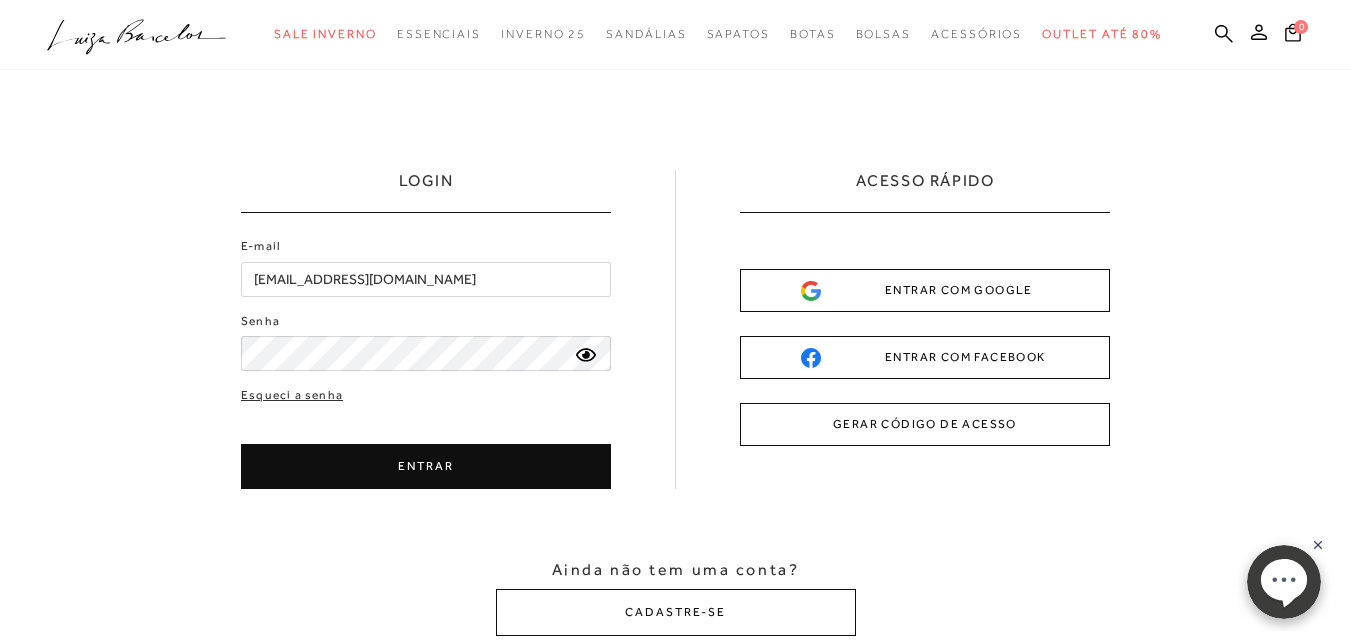 click on "ENTRAR" at bounding box center [426, 466] 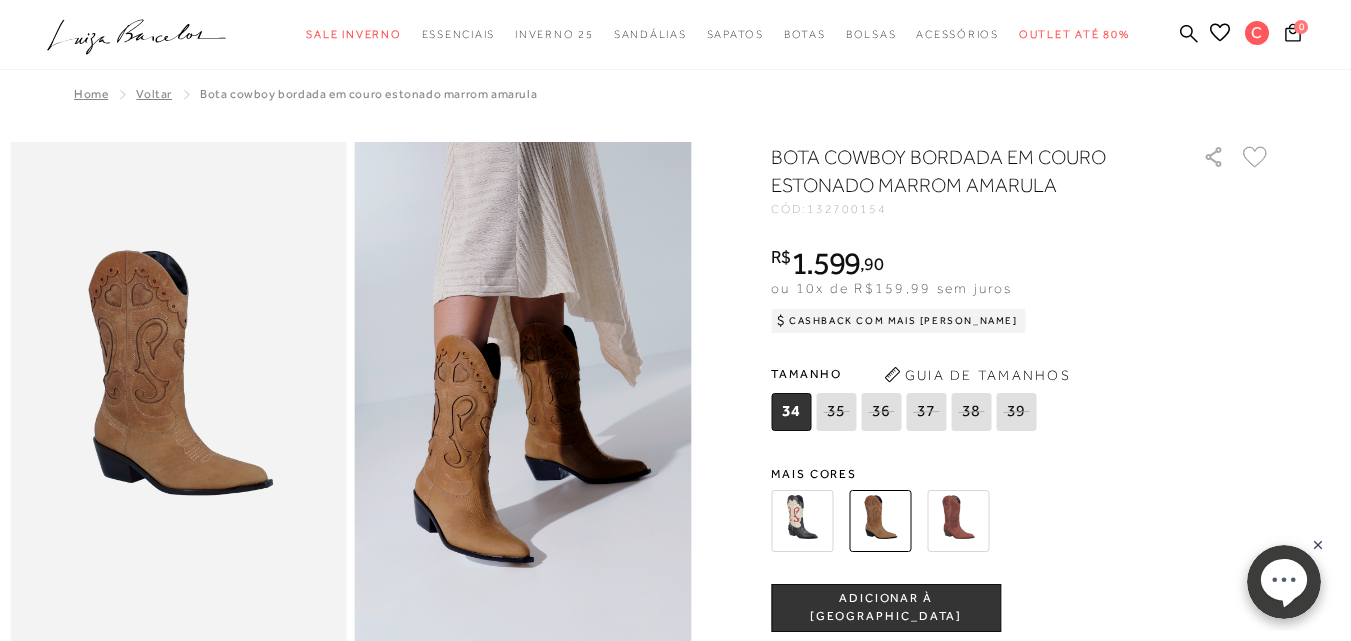 scroll, scrollTop: 0, scrollLeft: 0, axis: both 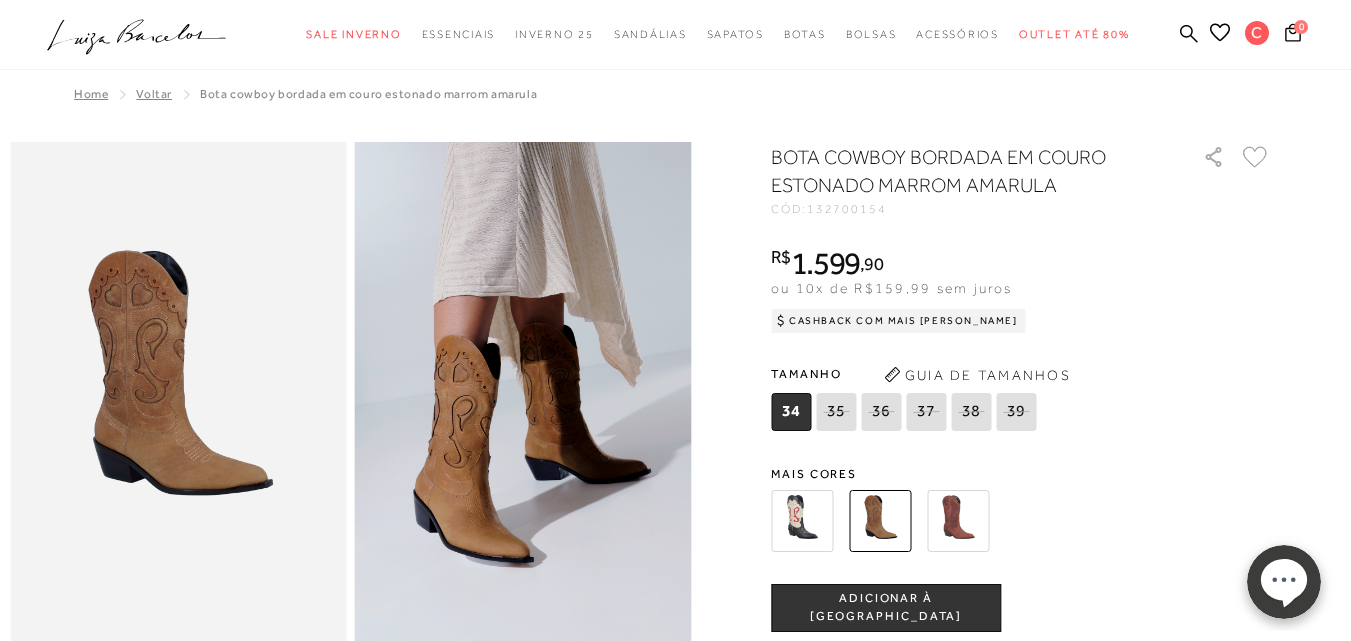 click on "Home
Voltar
BOTA COWBOY BORDADA EM COURO ESTONADO MARROM AMARULA" at bounding box center [675, 96] 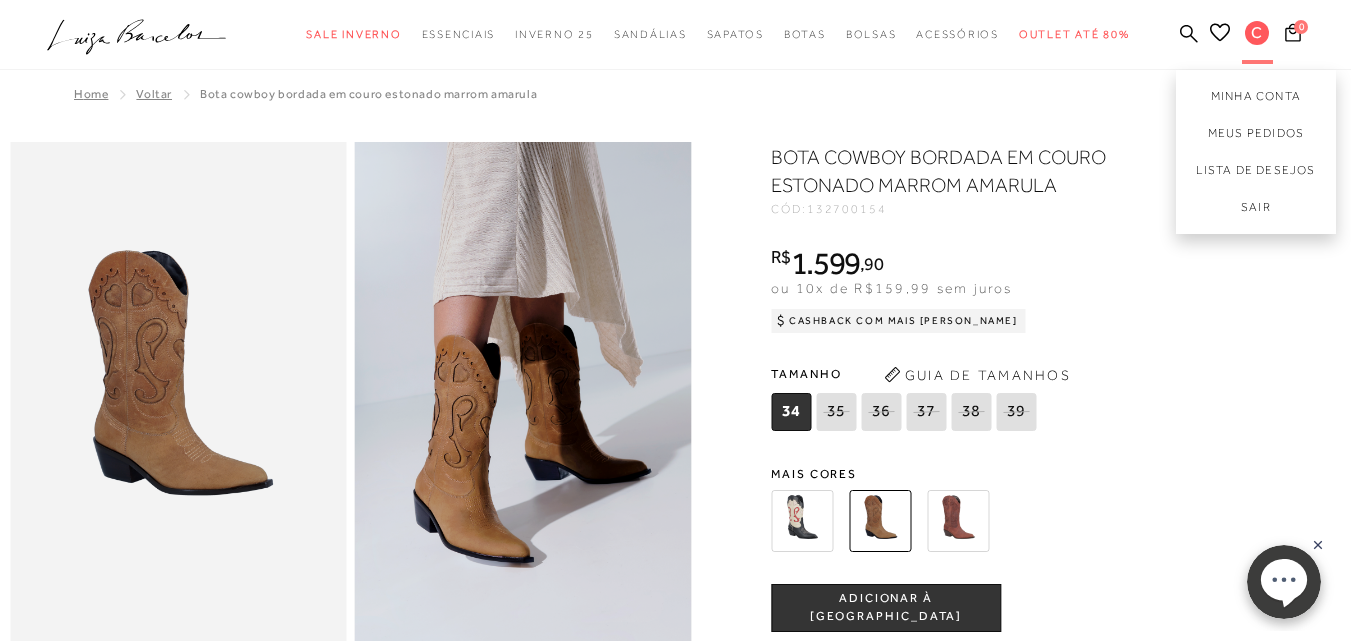 click on "C" at bounding box center (1257, 33) 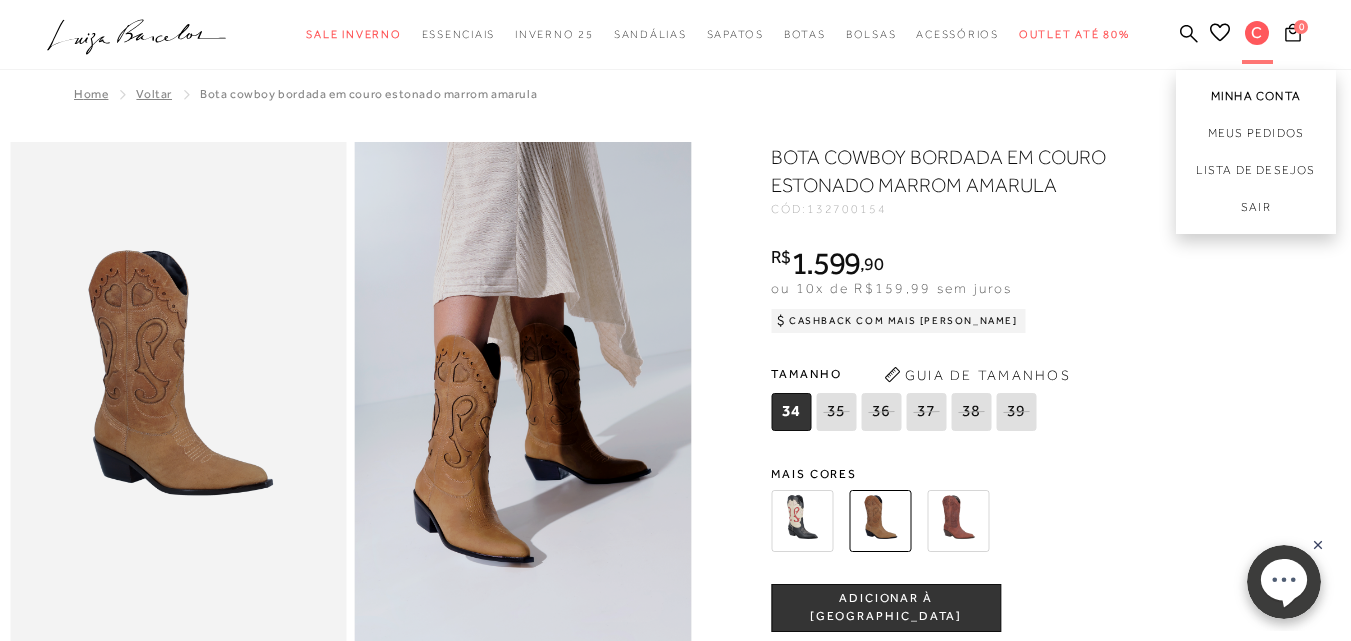click on "Minha Conta" at bounding box center [1256, 92] 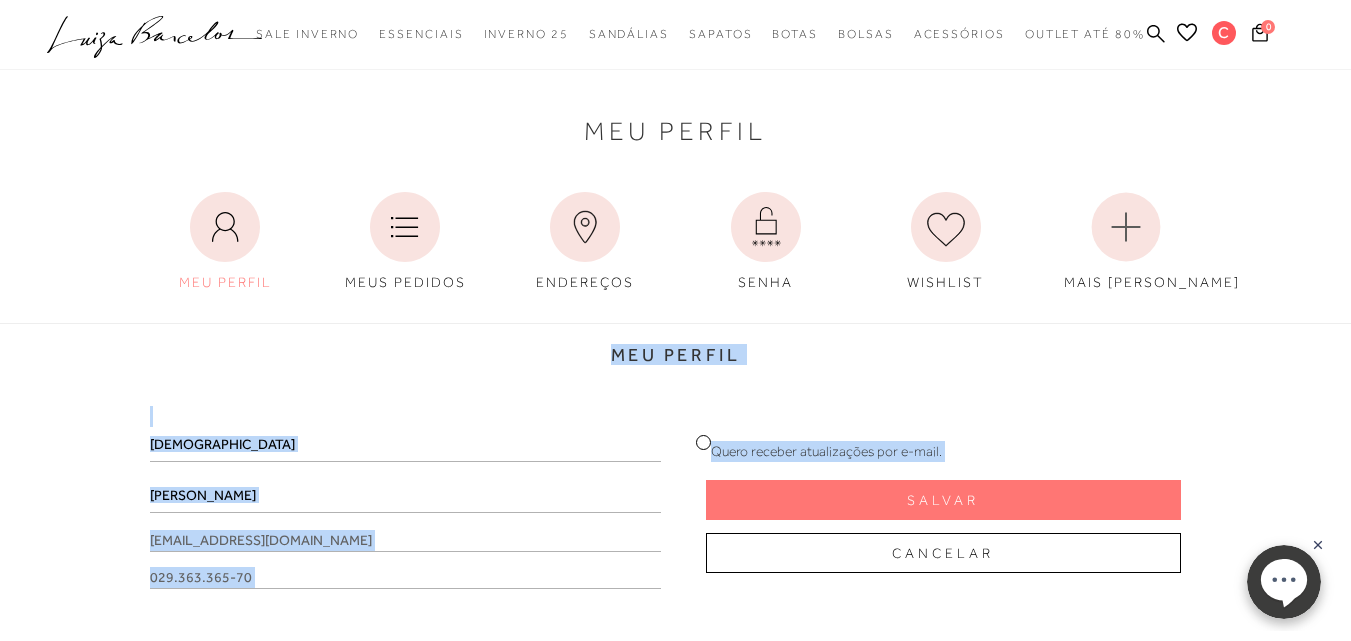 drag, startPoint x: 1350, startPoint y: 143, endPoint x: 1365, endPoint y: 248, distance: 106.06602 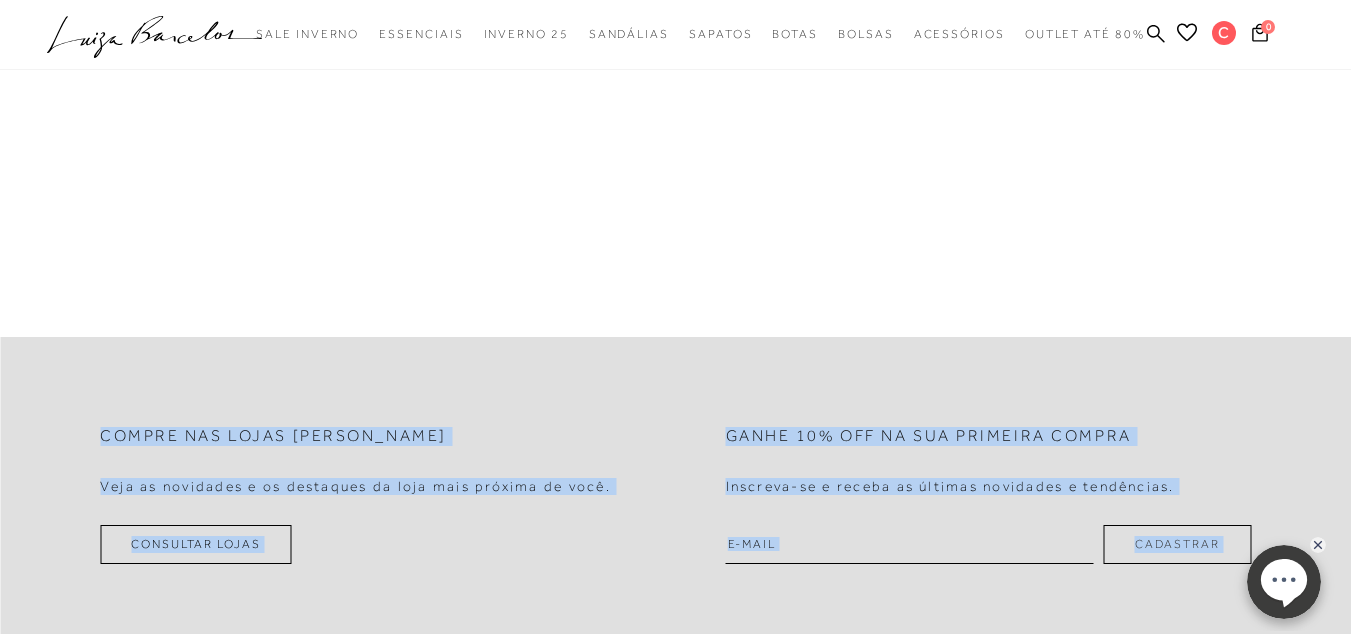 scroll, scrollTop: 0, scrollLeft: 0, axis: both 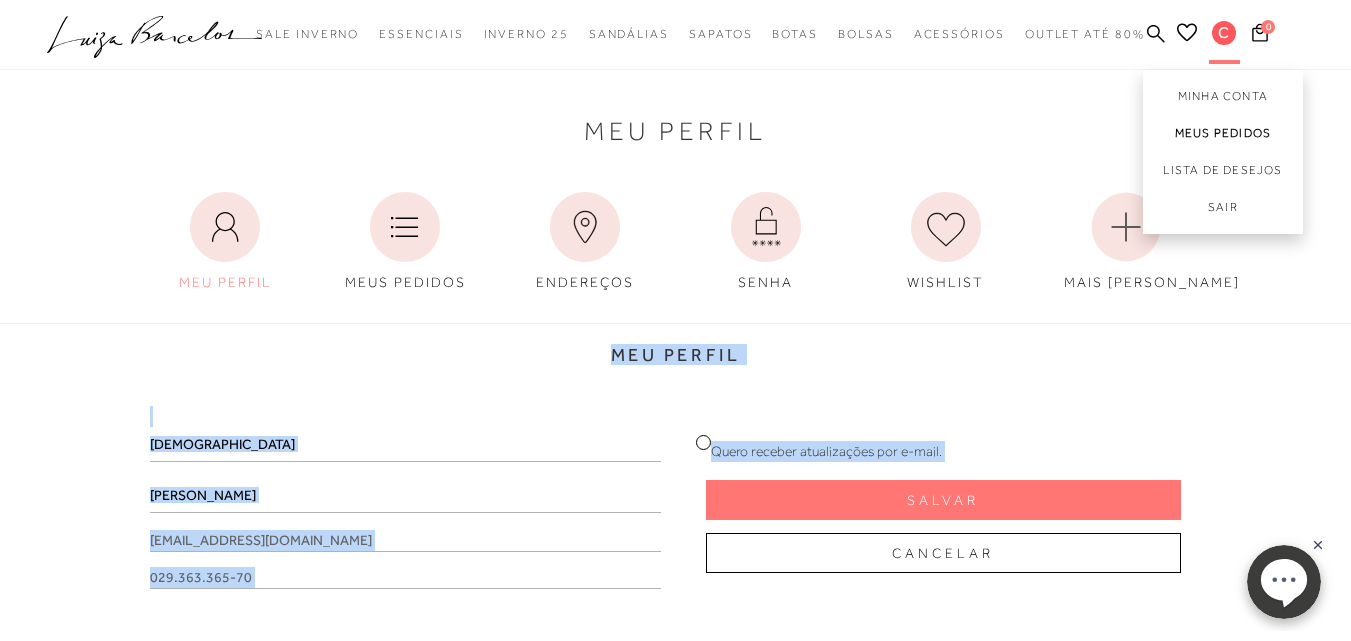 click on "Meus Pedidos" at bounding box center (1223, 133) 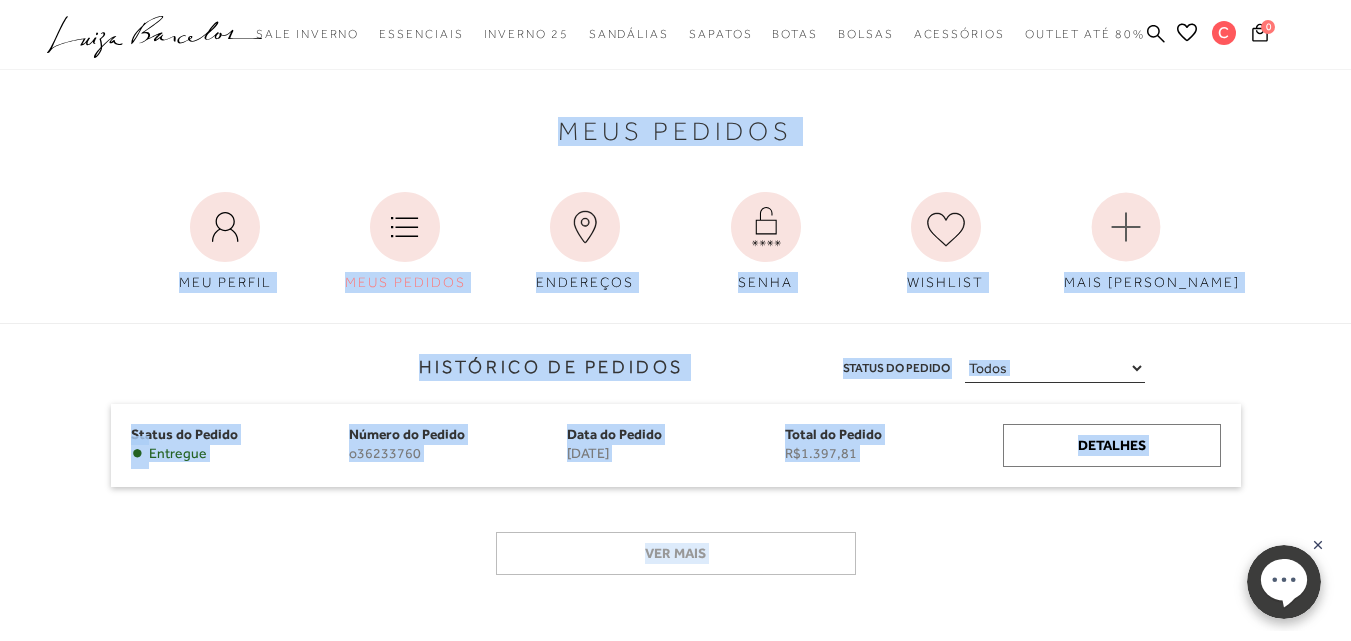 click on "Ver mais" at bounding box center (676, 561) 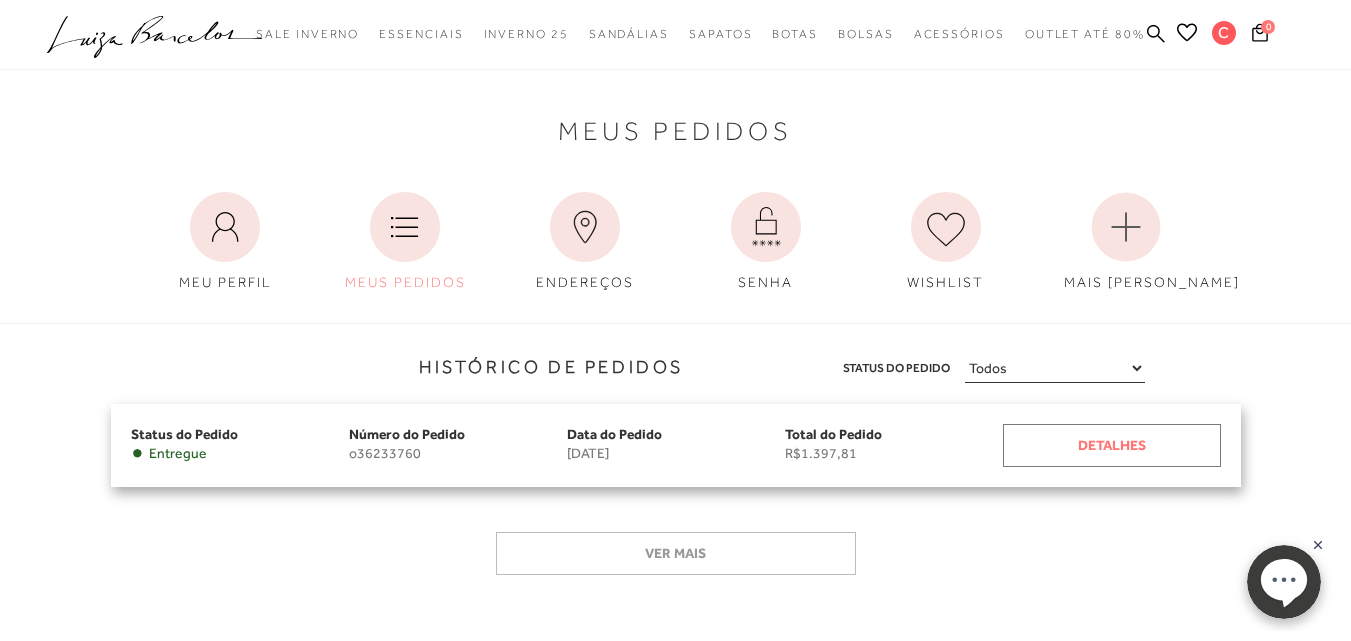 click on "Detalhes" at bounding box center (1112, 445) 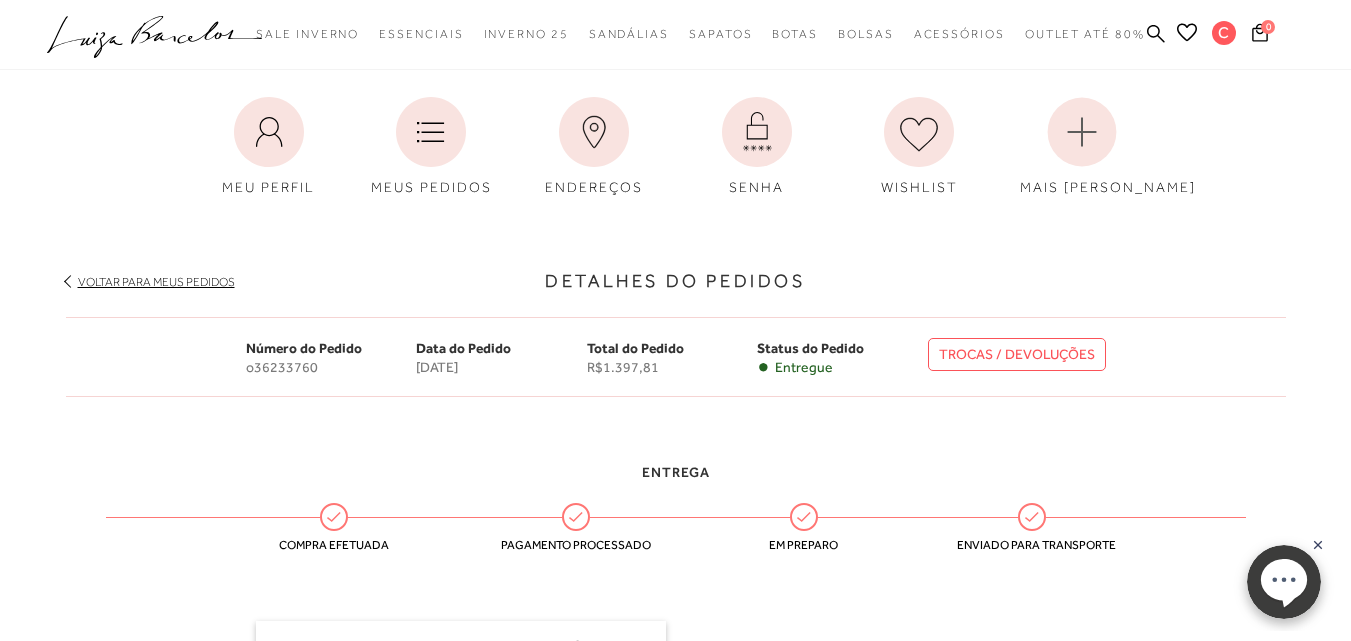 scroll, scrollTop: 80, scrollLeft: 0, axis: vertical 